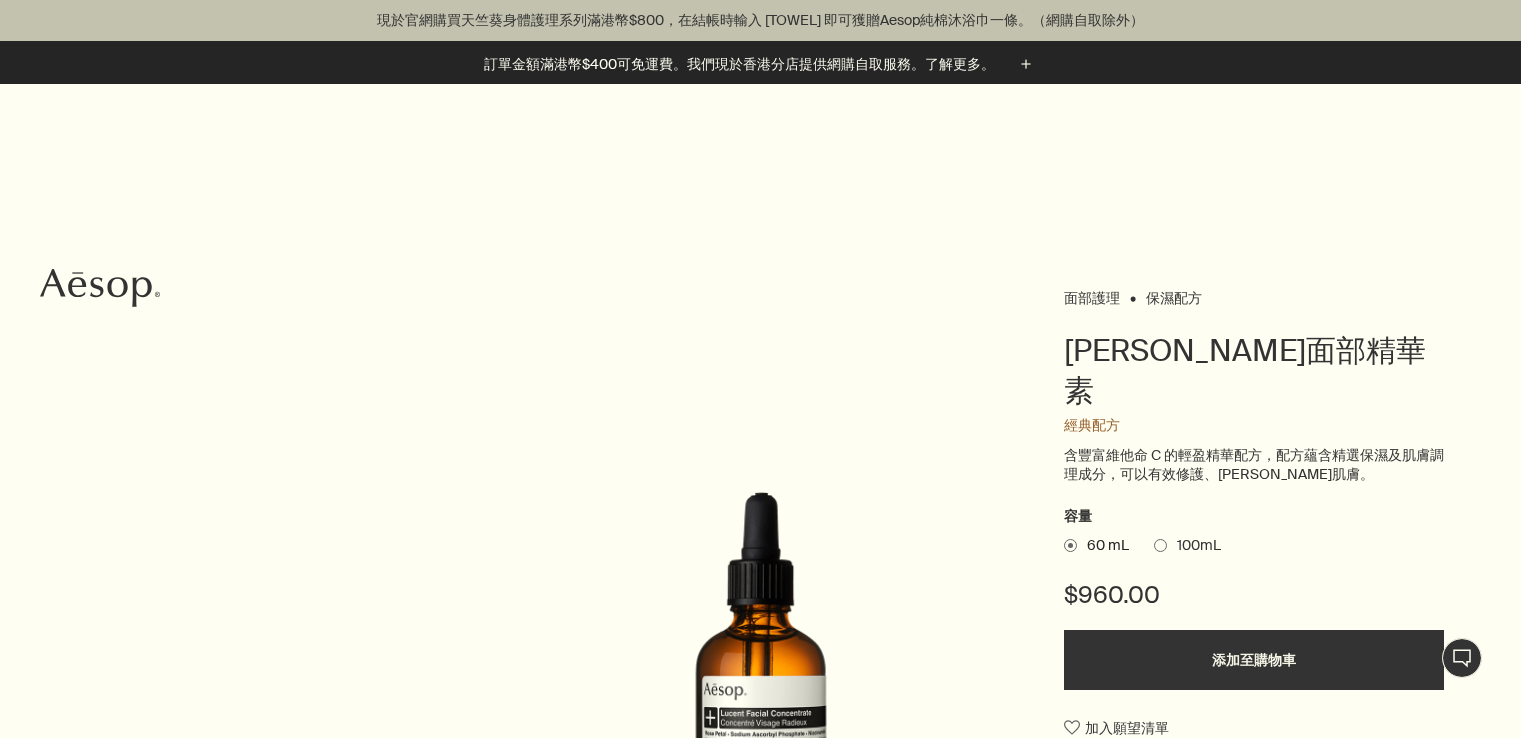 scroll, scrollTop: 168, scrollLeft: 0, axis: vertical 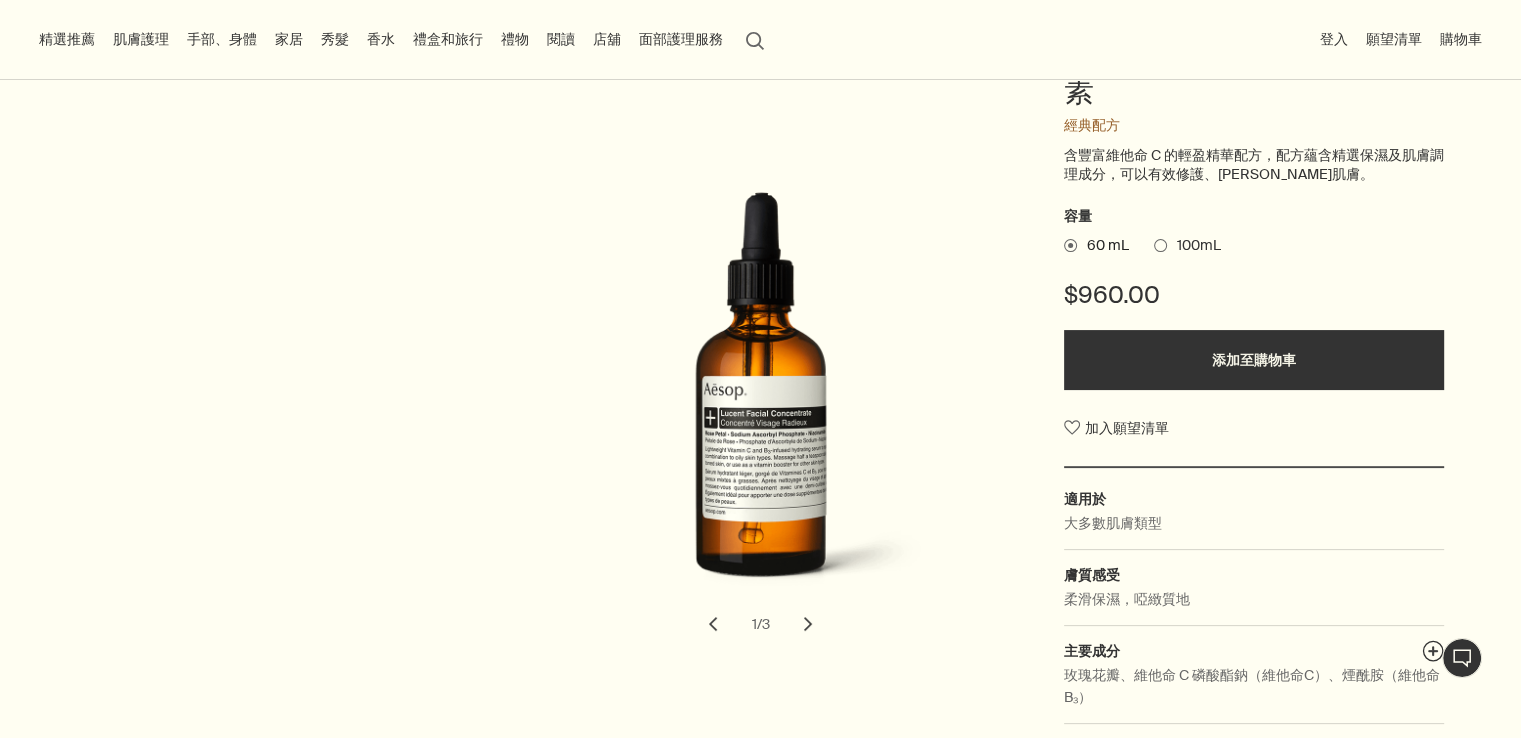 click on "chevron" at bounding box center [808, 624] 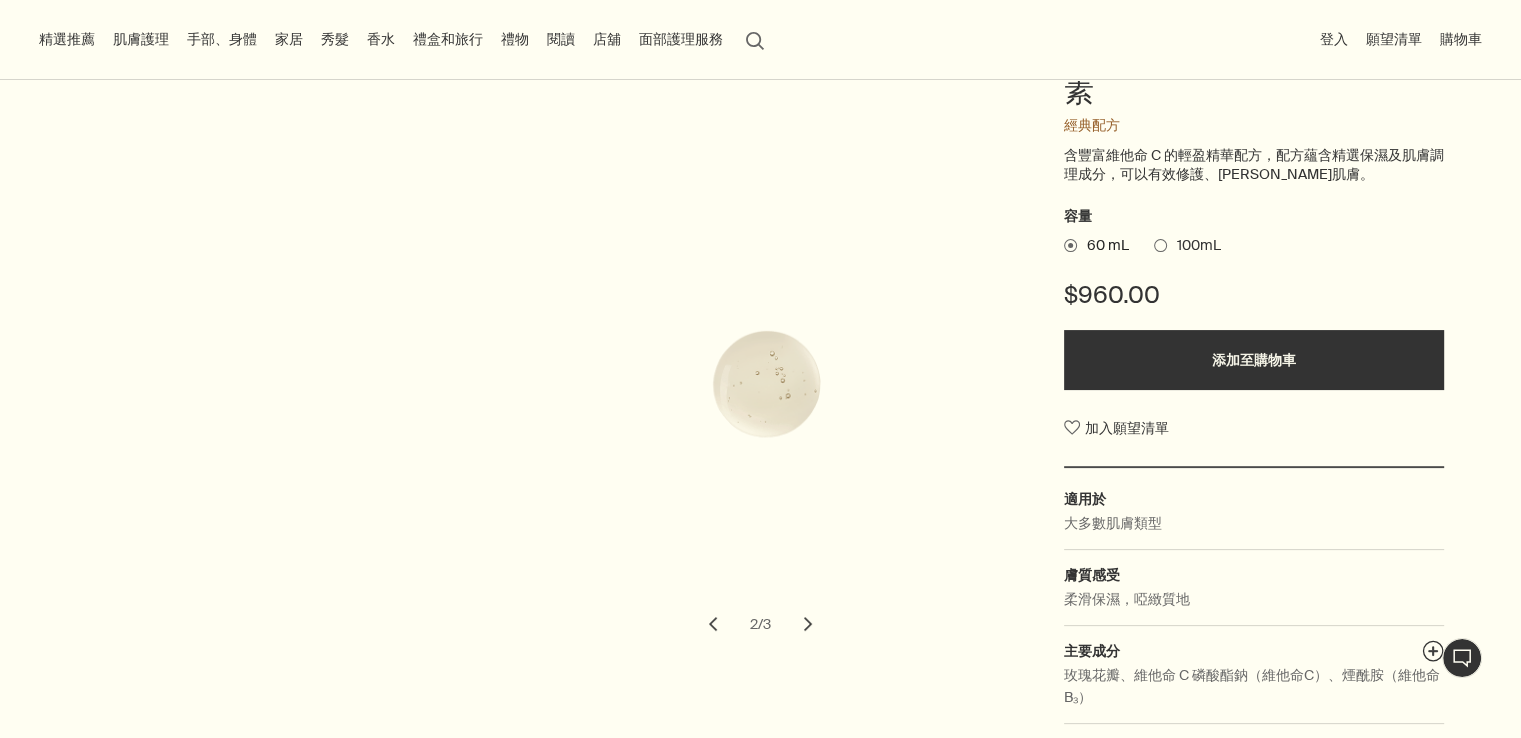 click on "chevron" at bounding box center [808, 624] 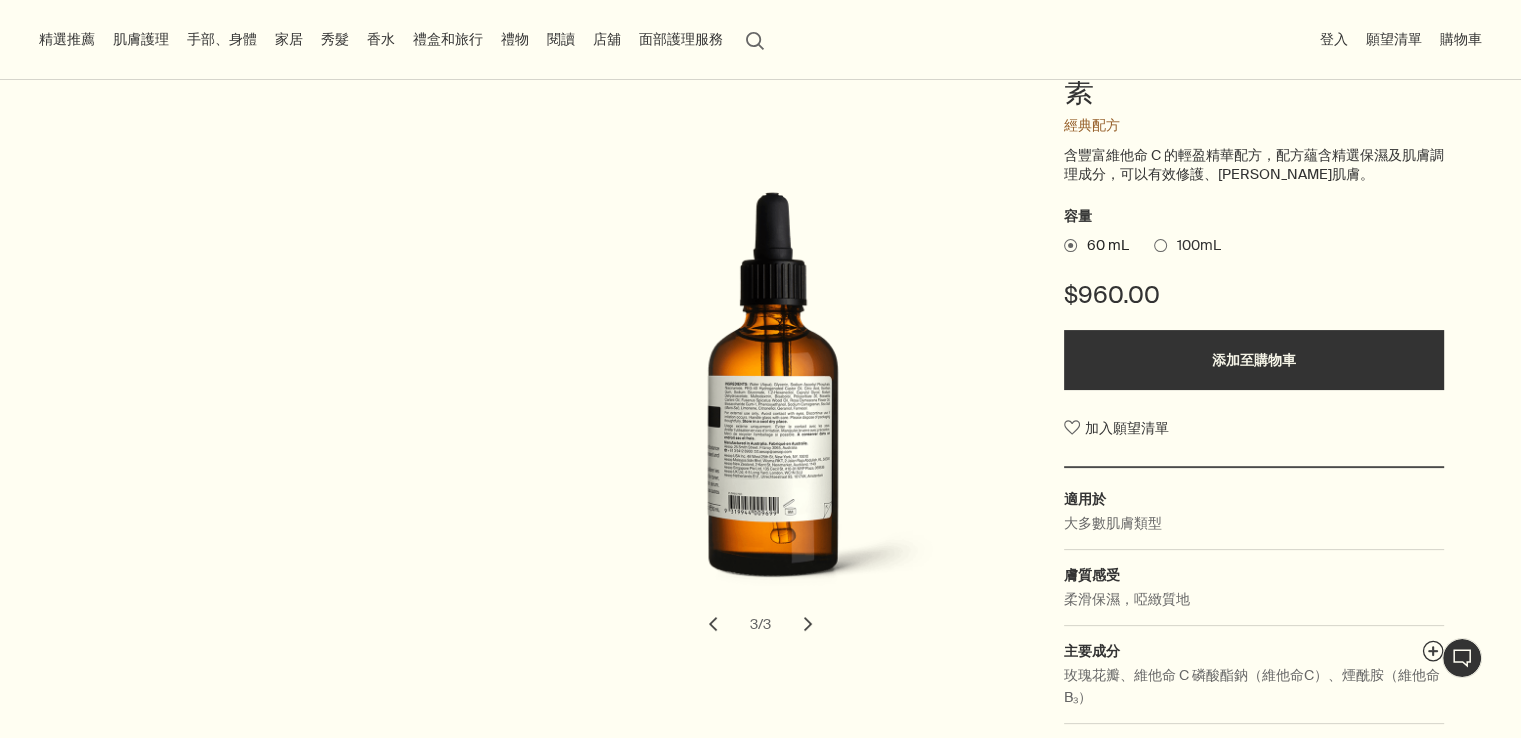 click on "chevron" at bounding box center [713, 624] 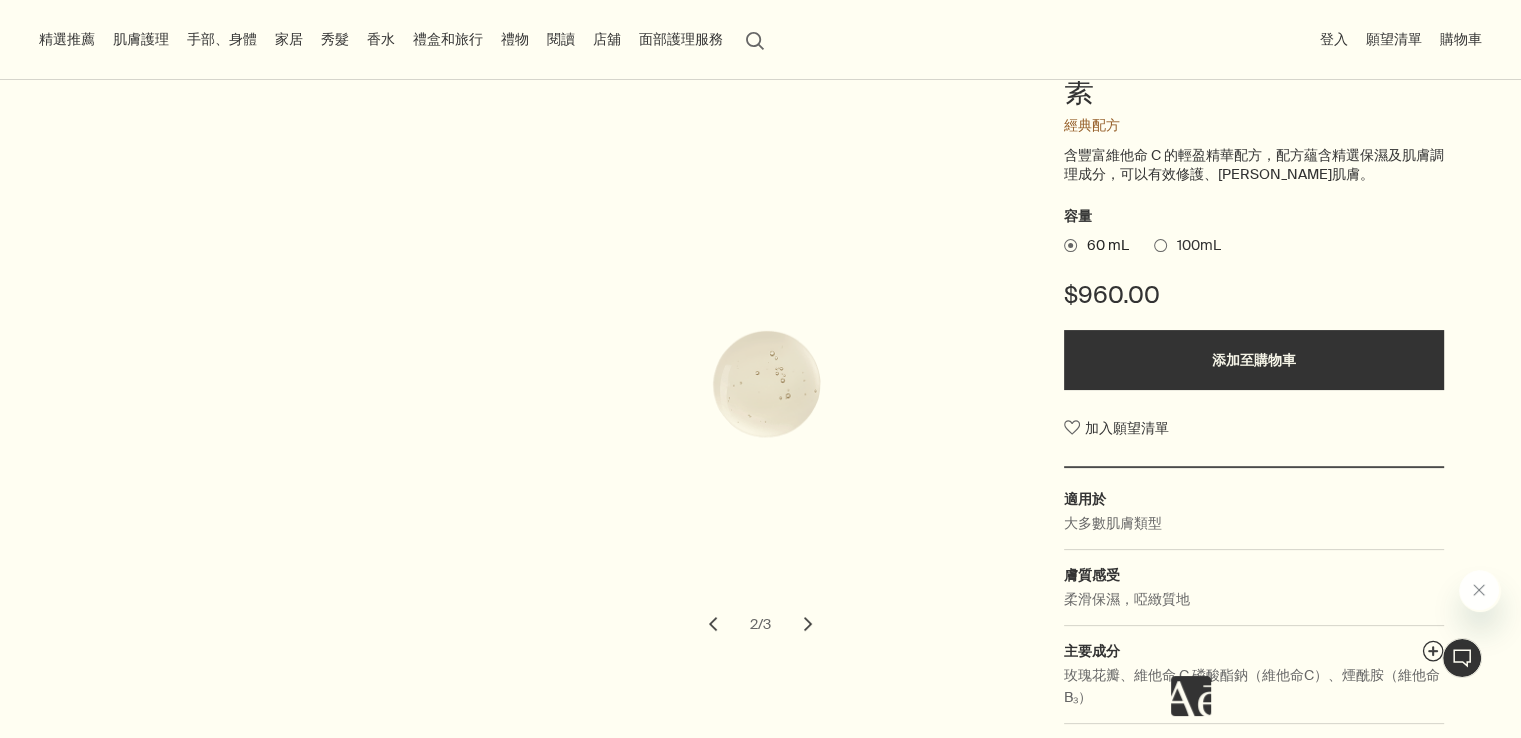 scroll, scrollTop: 0, scrollLeft: 0, axis: both 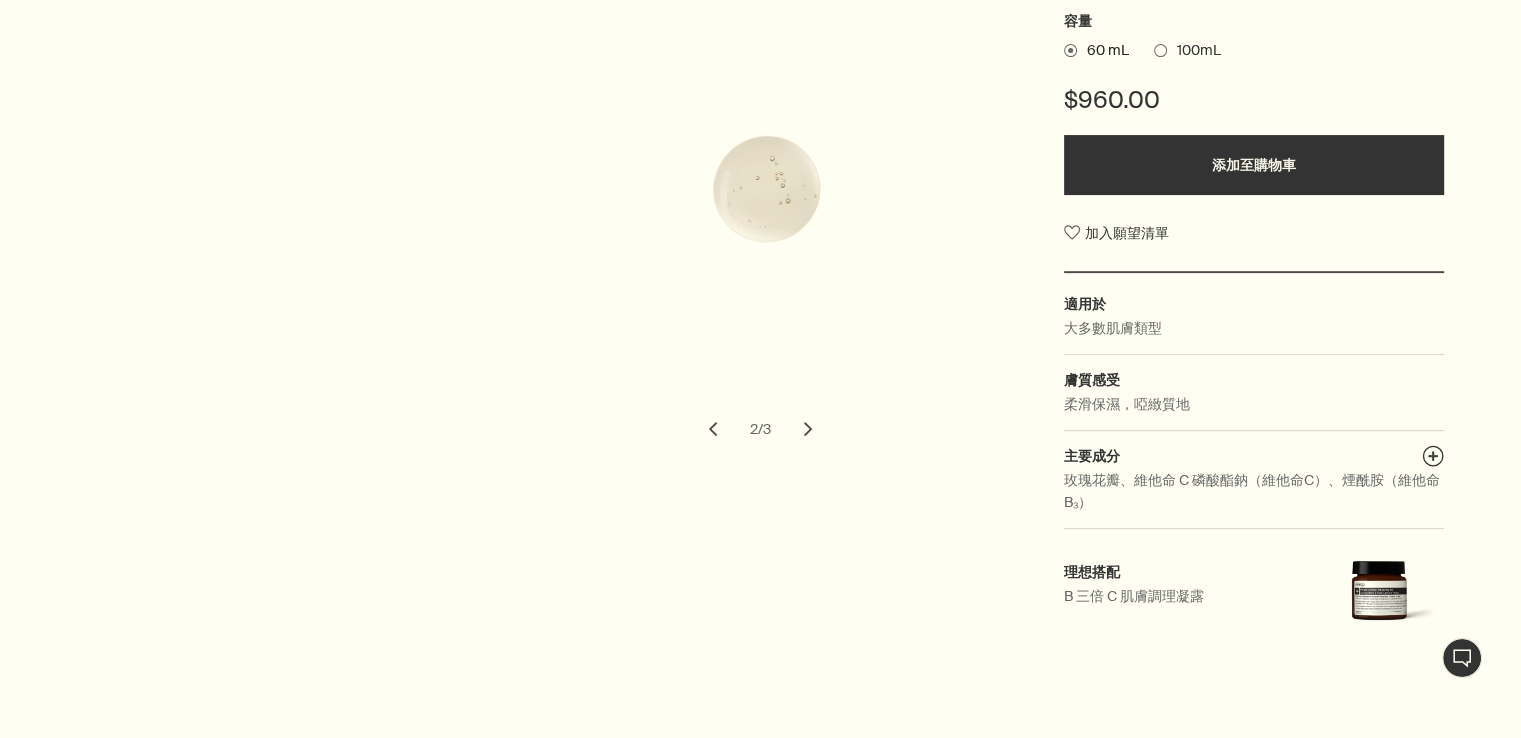 click on "chevron" at bounding box center [808, 429] 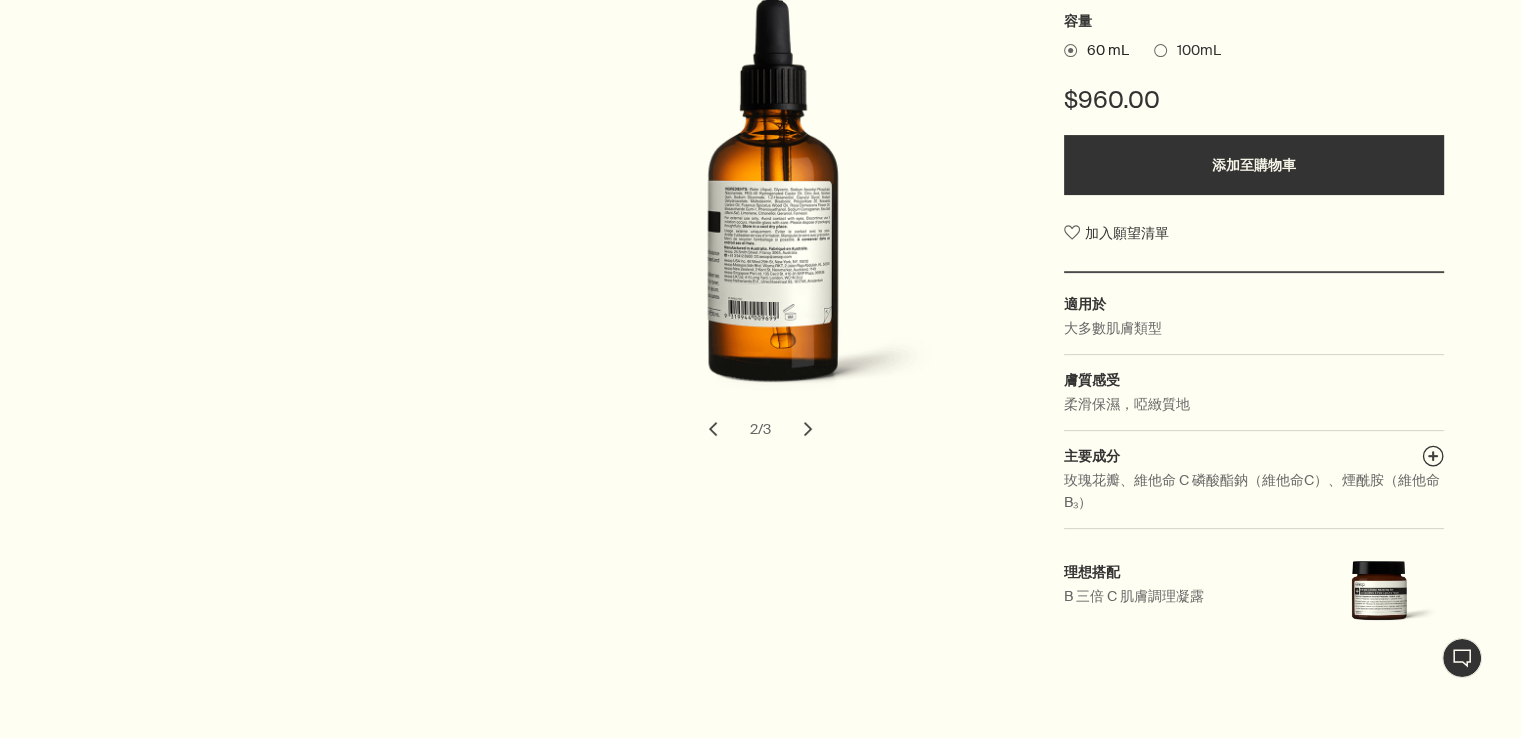 click on "chevron" at bounding box center [808, 429] 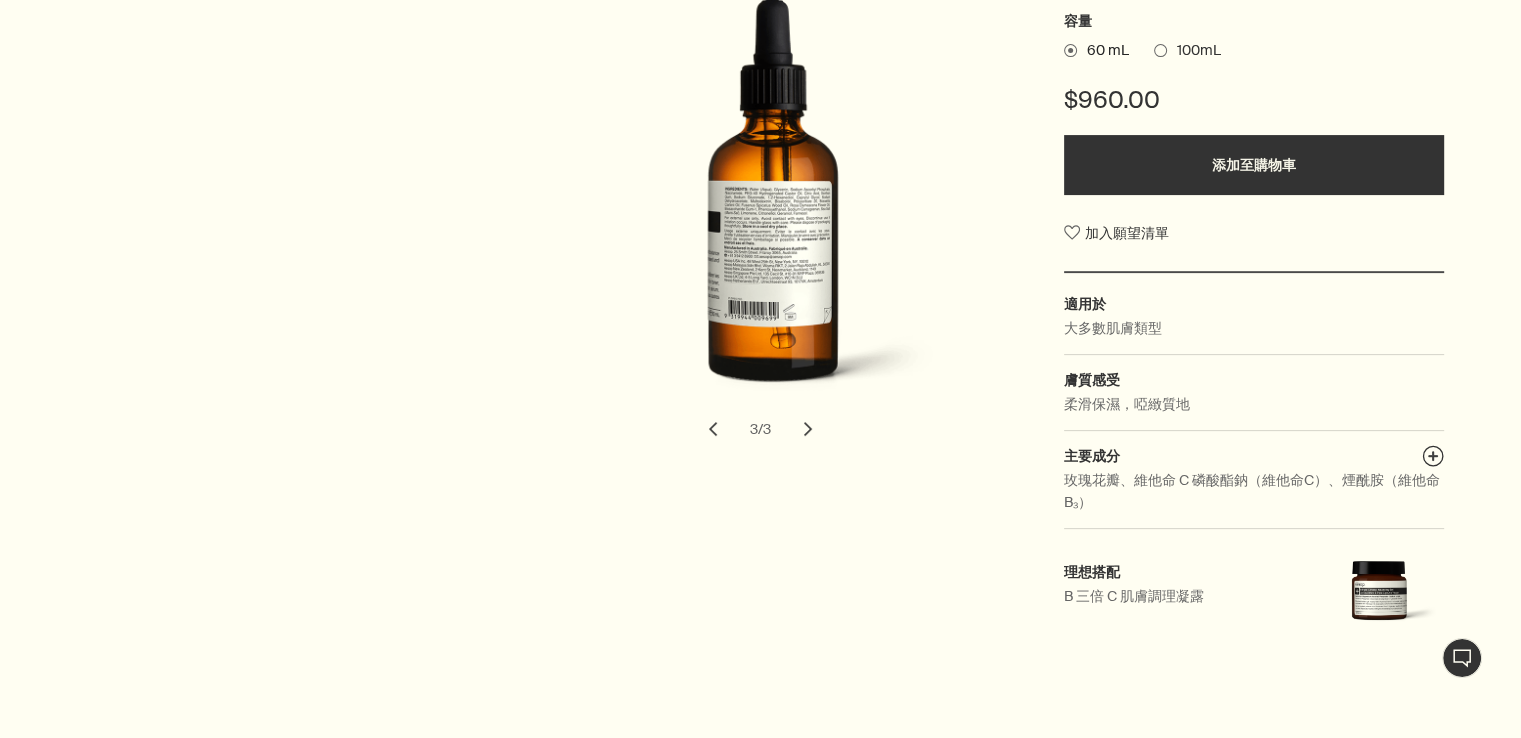 click on "chevron" at bounding box center (808, 429) 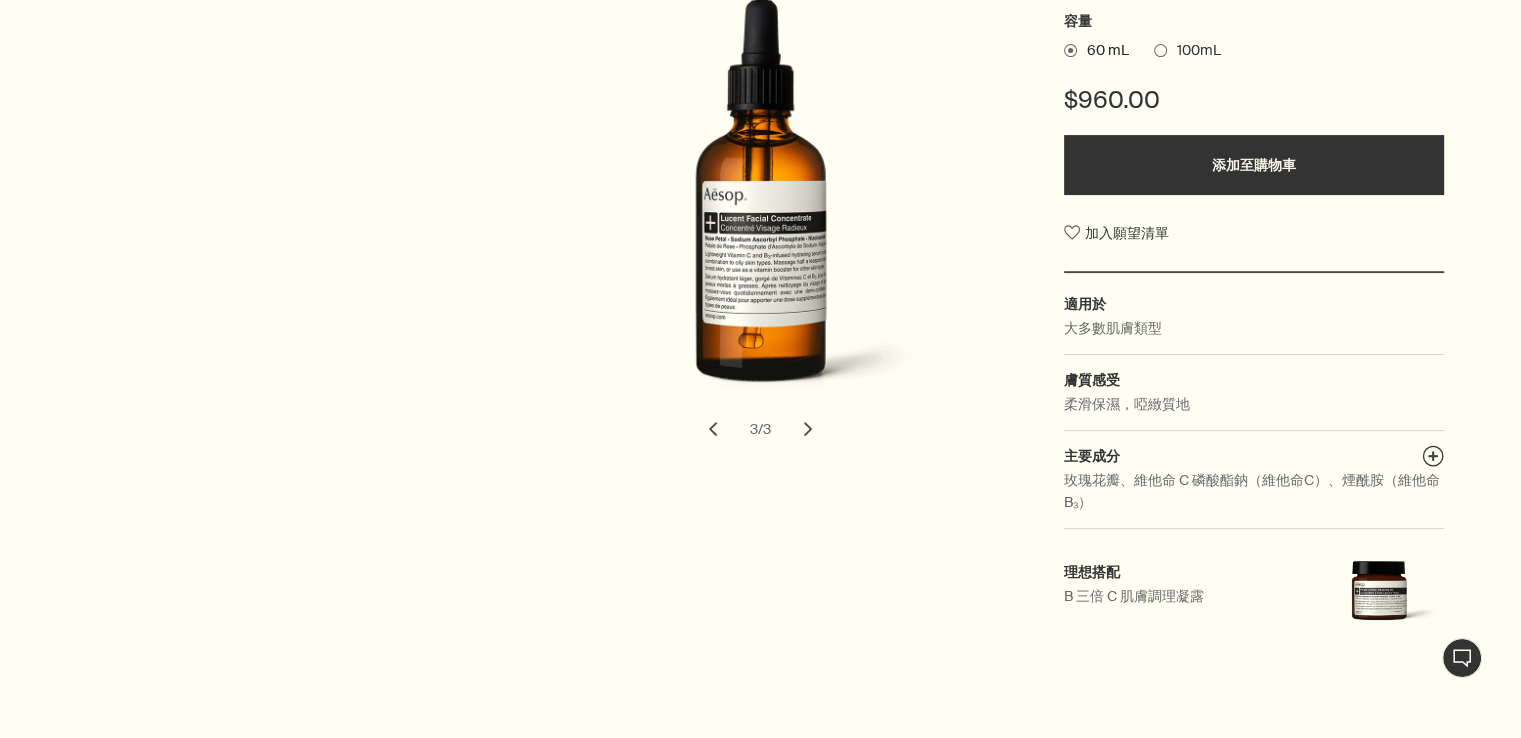 click on "chevron" at bounding box center [808, 429] 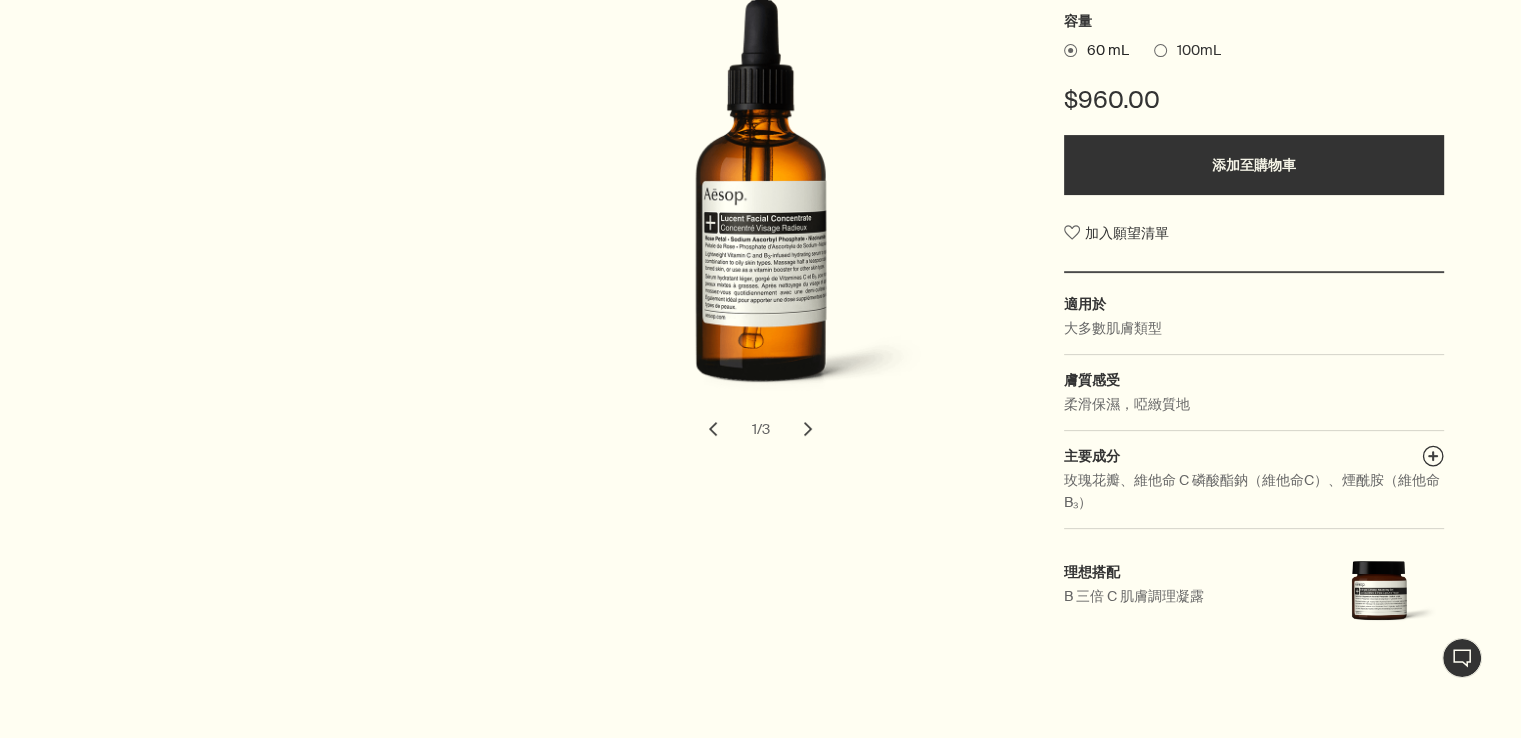 click on "chevron" at bounding box center [808, 429] 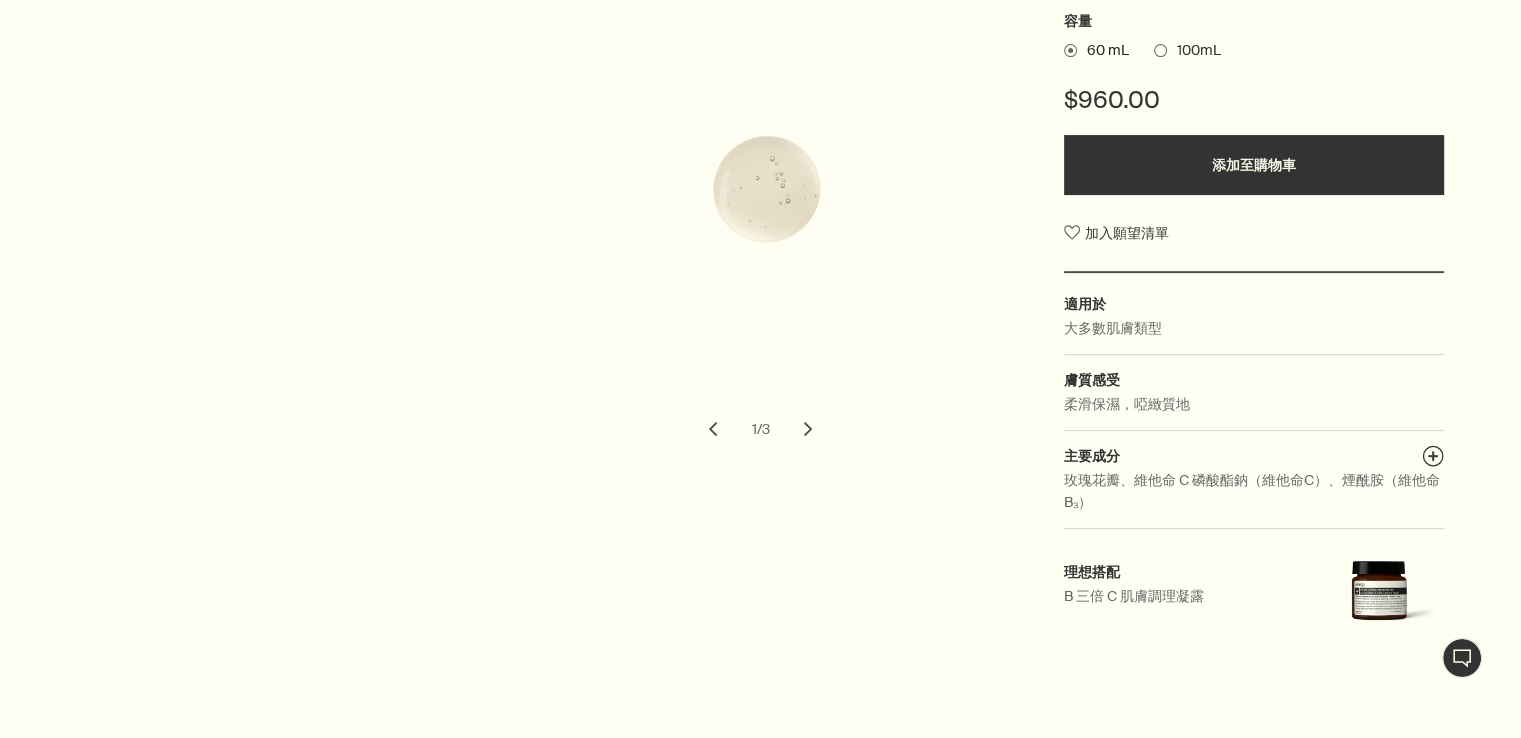 click on "chevron" at bounding box center (808, 429) 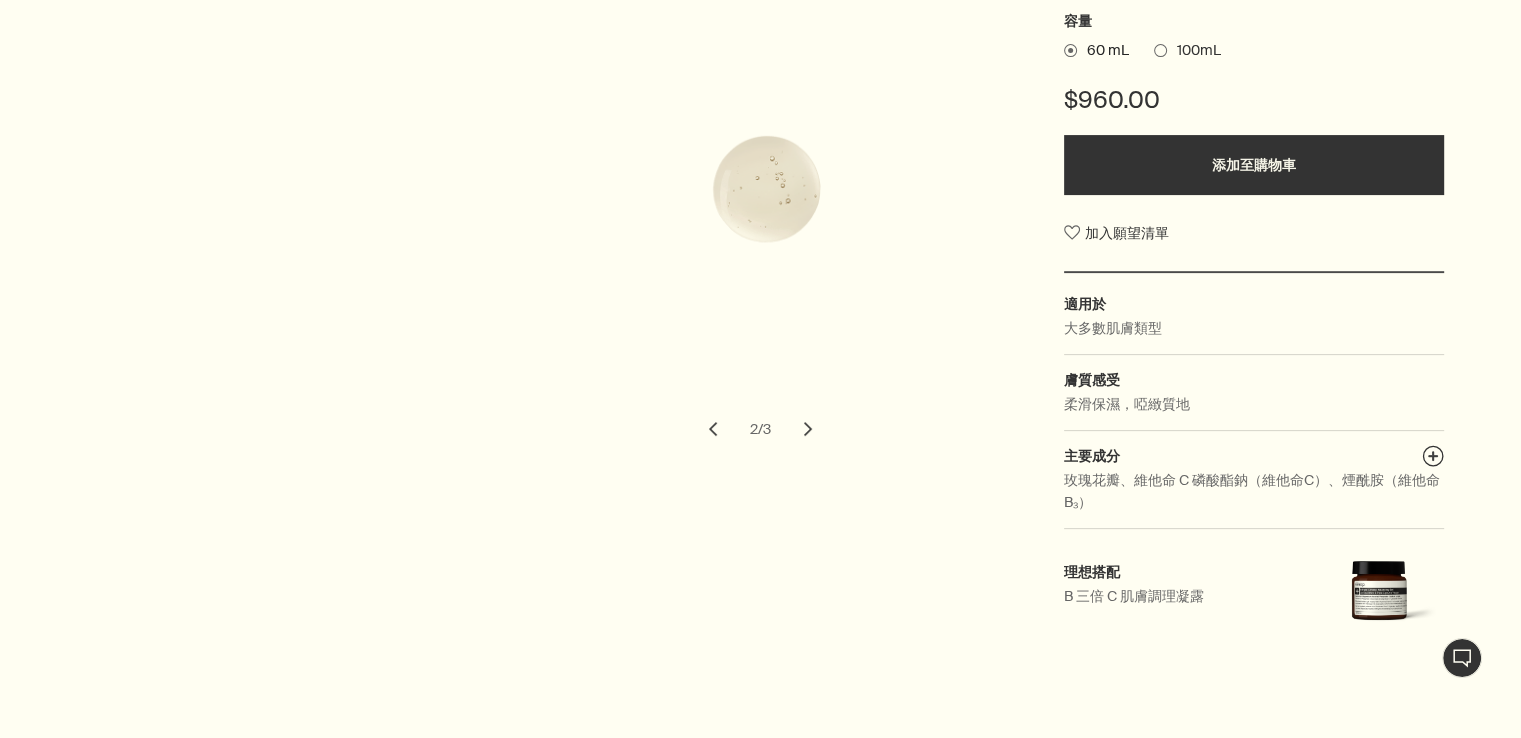 click on "chevron" at bounding box center [808, 429] 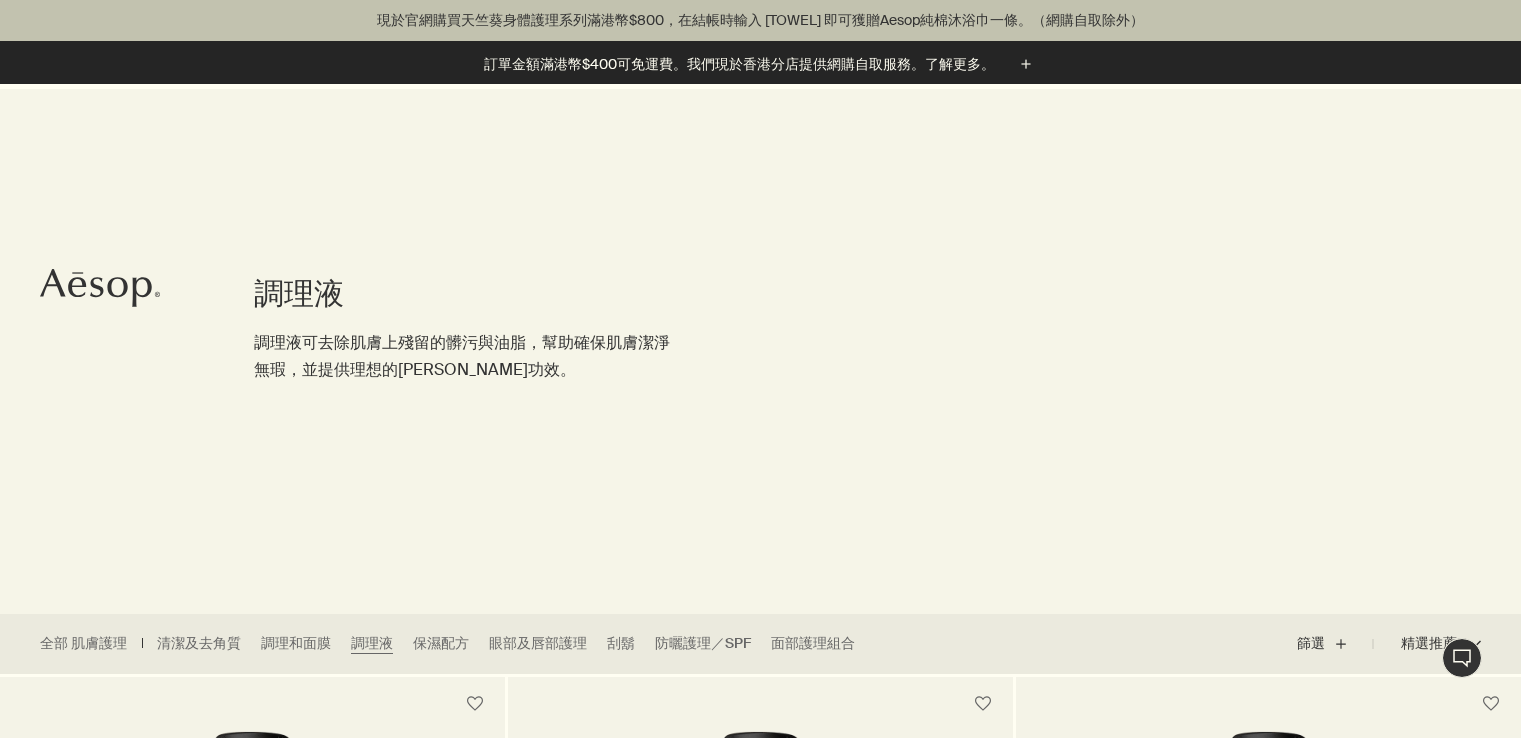 scroll, scrollTop: 584, scrollLeft: 0, axis: vertical 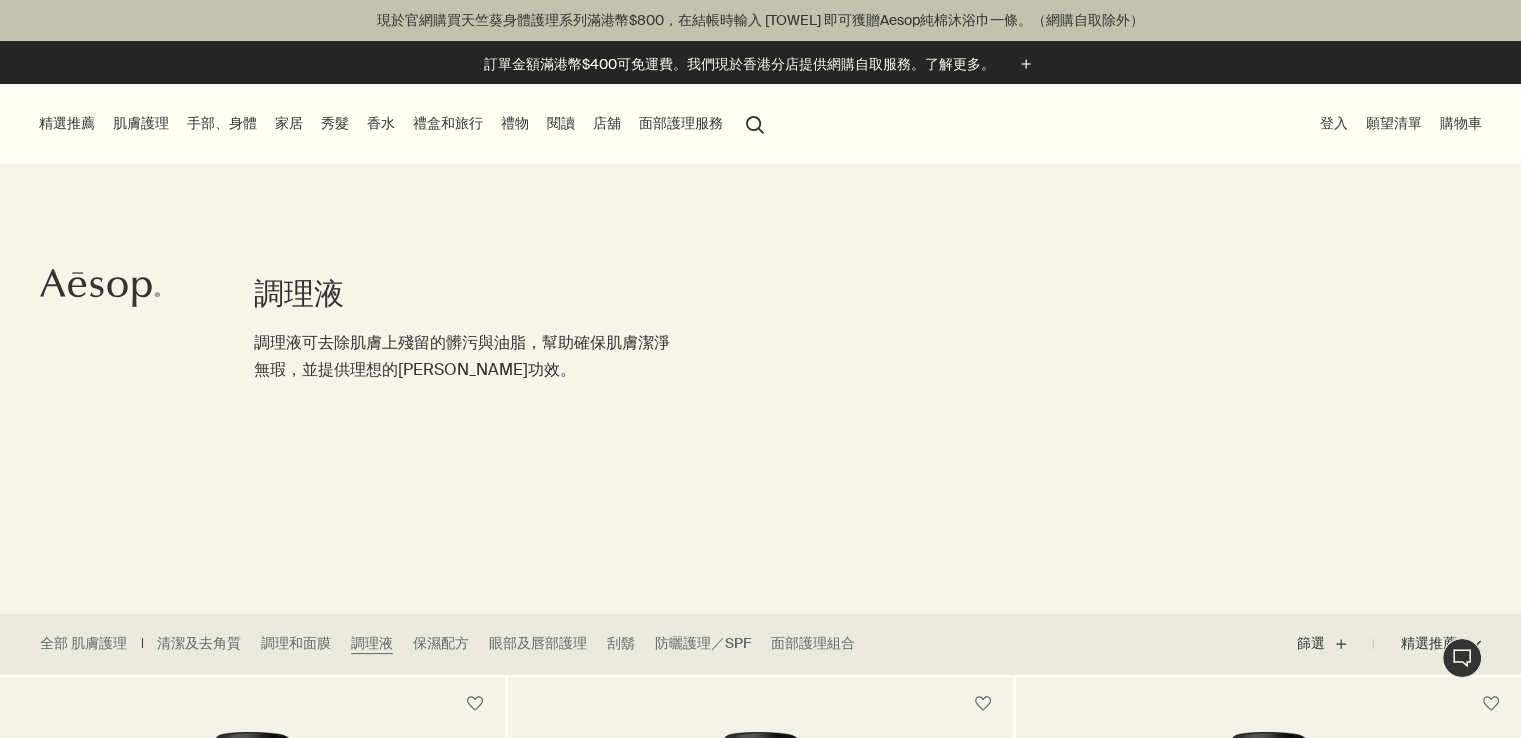click on "肌膚護理" at bounding box center [141, 123] 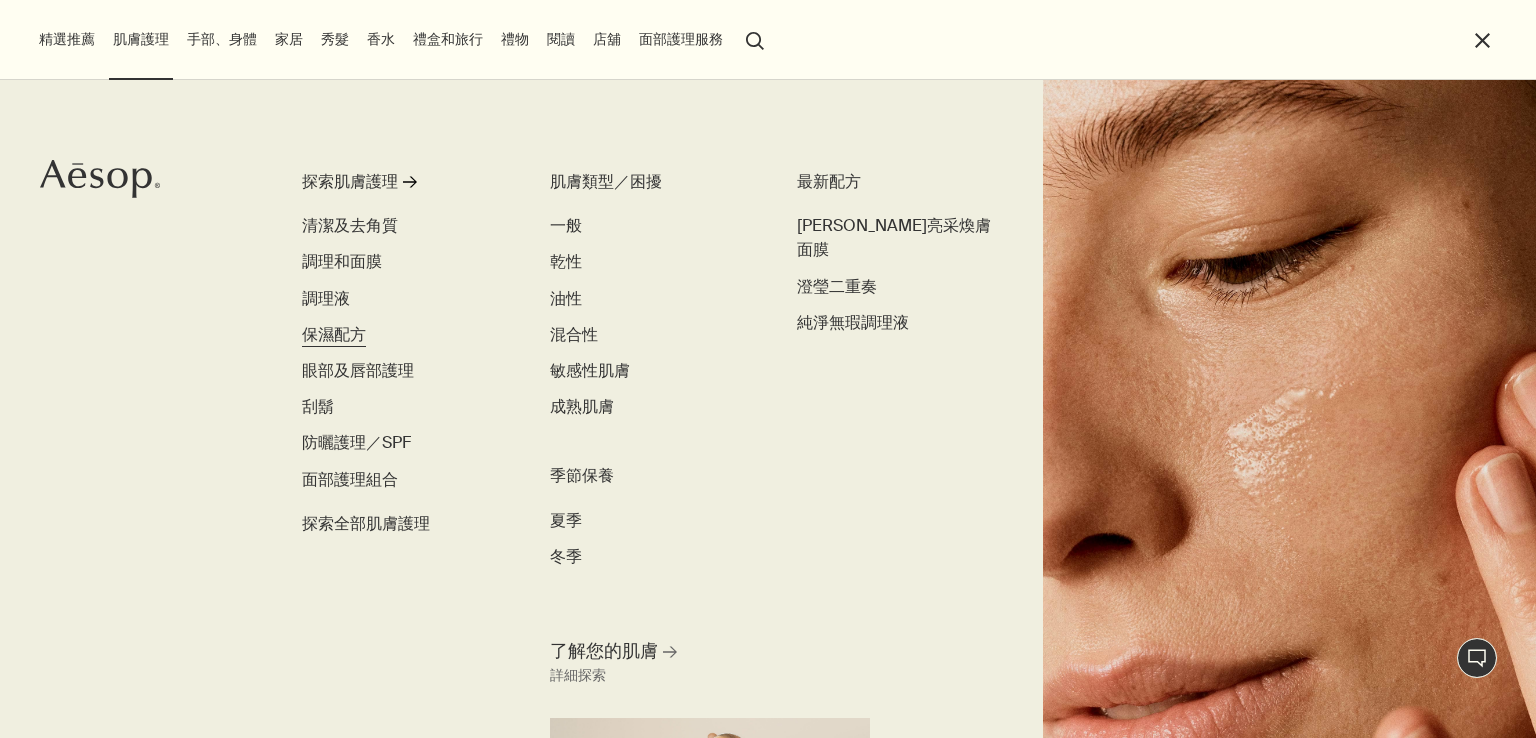 click on "保濕配方" at bounding box center [334, 334] 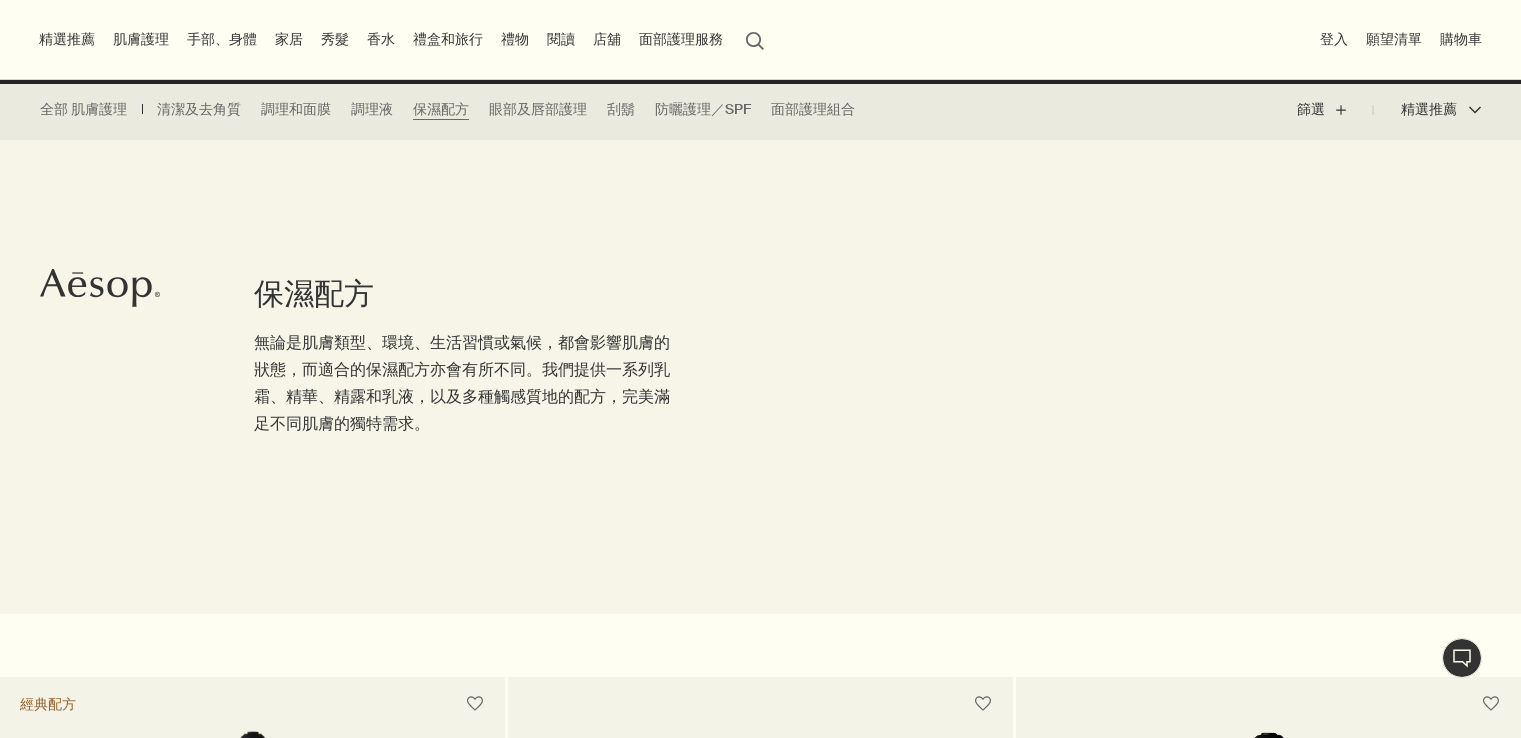 scroll, scrollTop: 632, scrollLeft: 0, axis: vertical 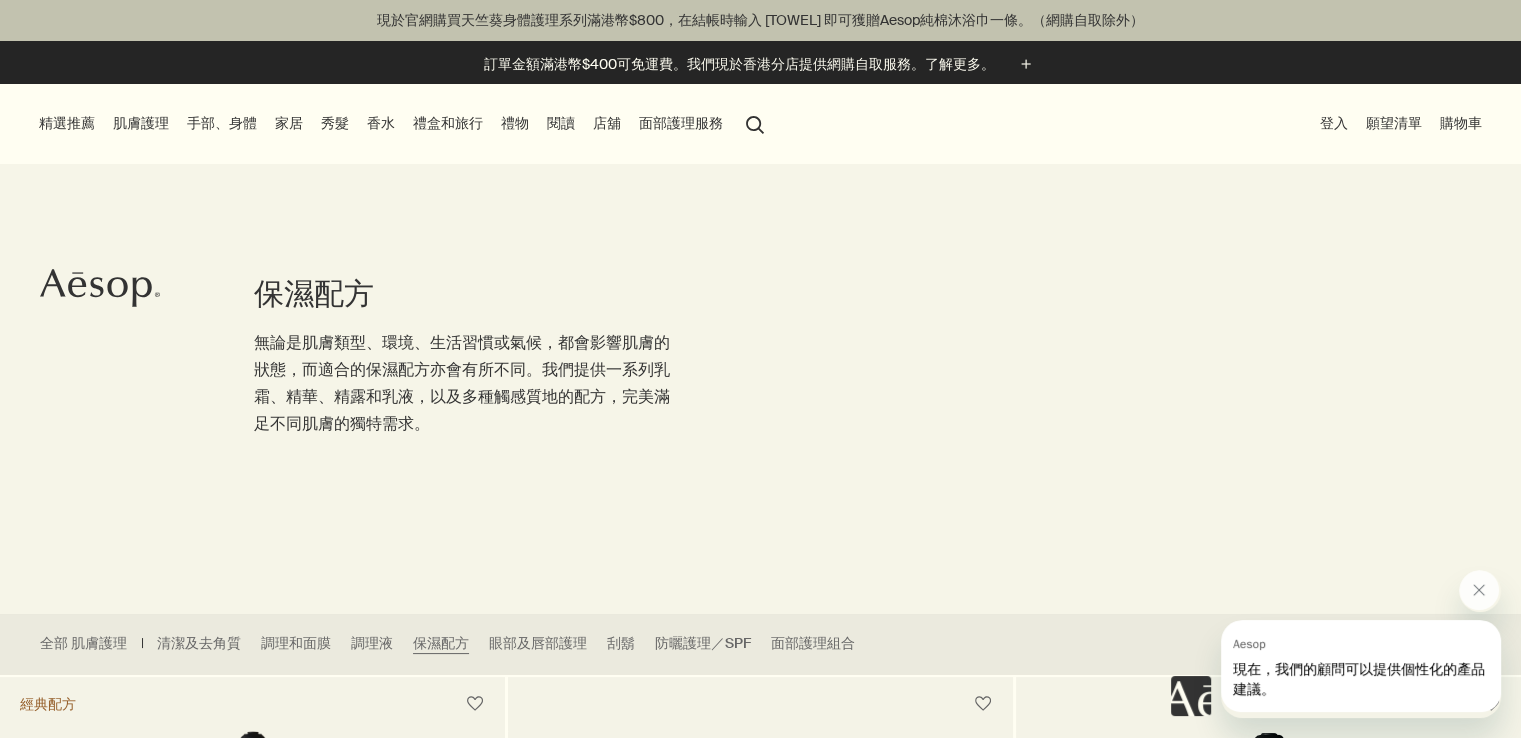 click on "禮盒和旅行" at bounding box center [448, 123] 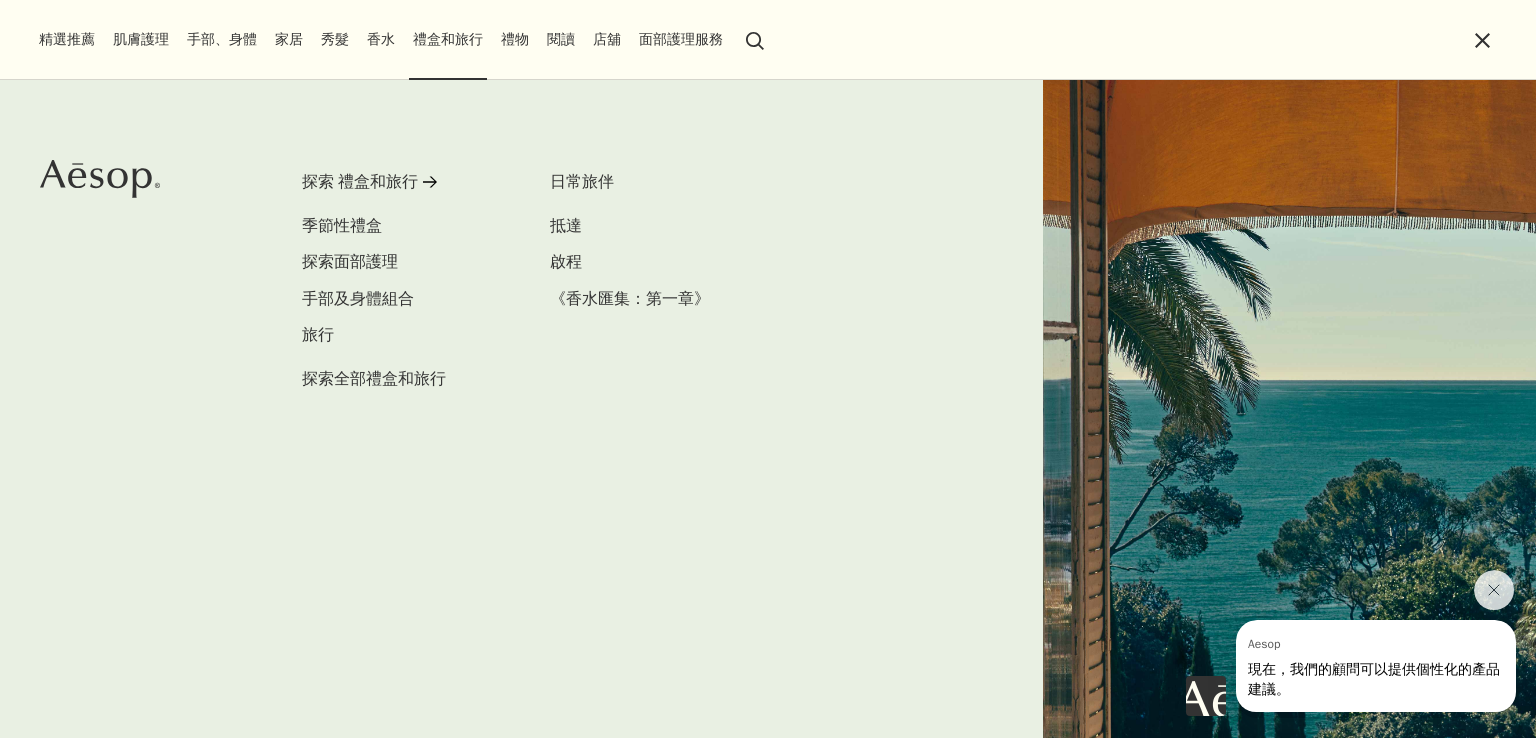 click on "香水" at bounding box center [381, 39] 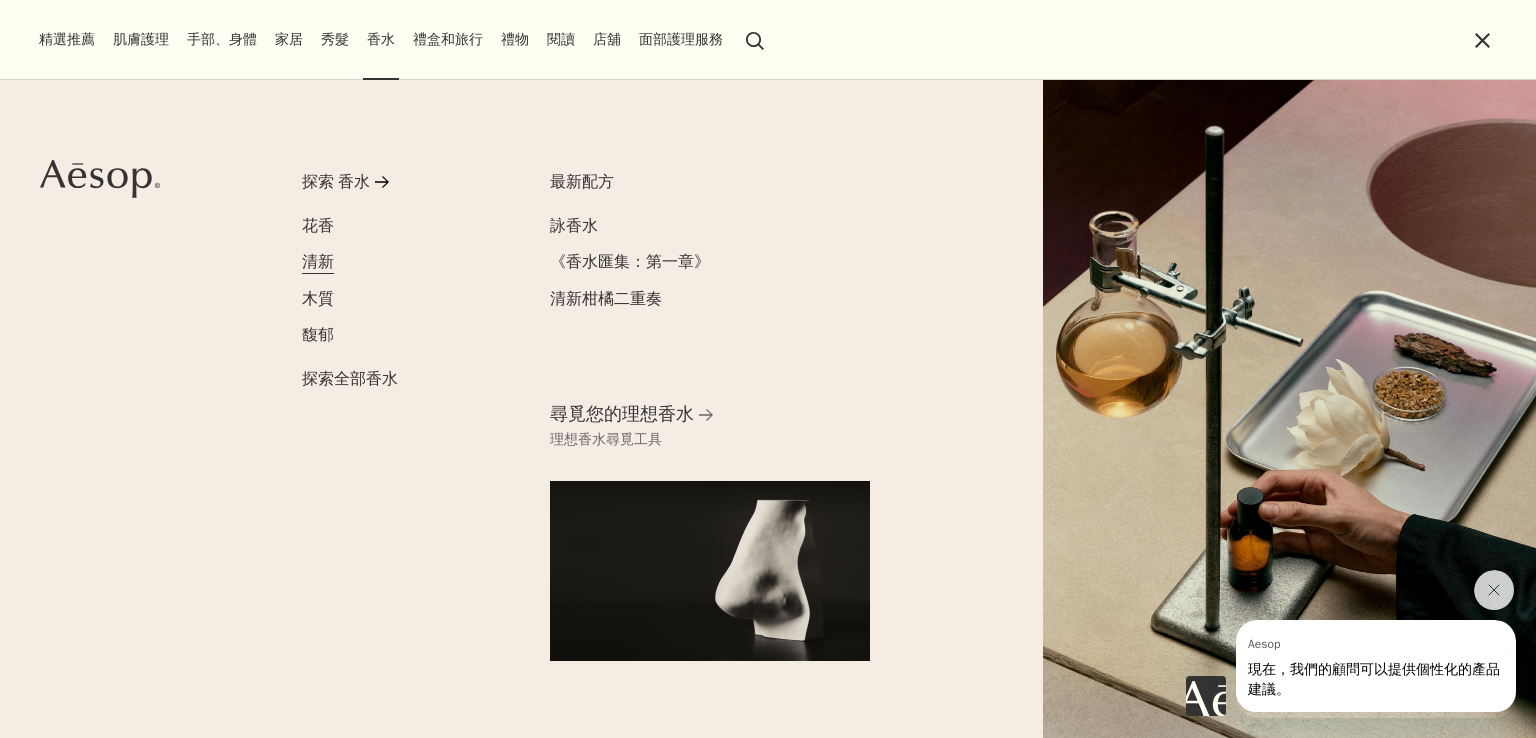 click on "清新" at bounding box center (318, 261) 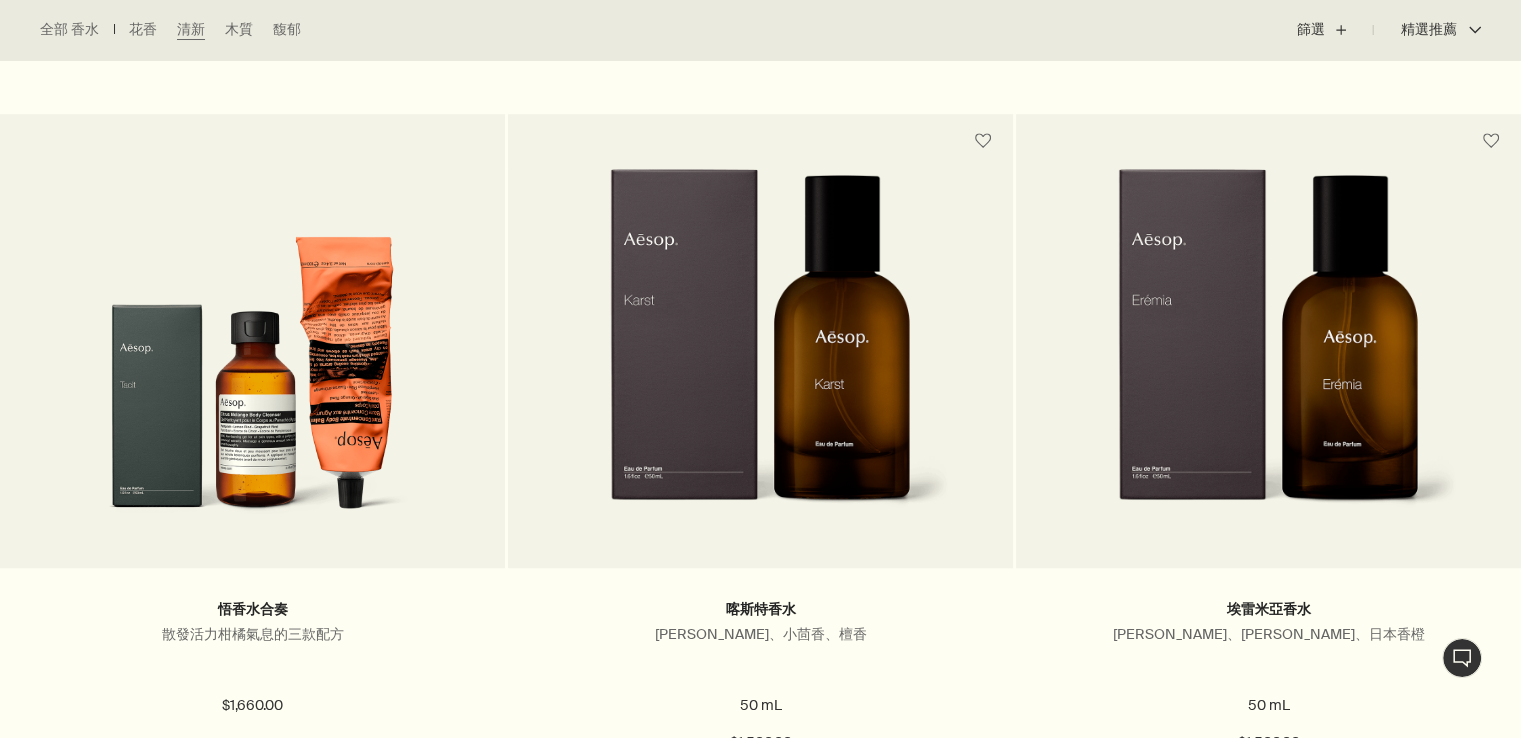 scroll, scrollTop: 0, scrollLeft: 0, axis: both 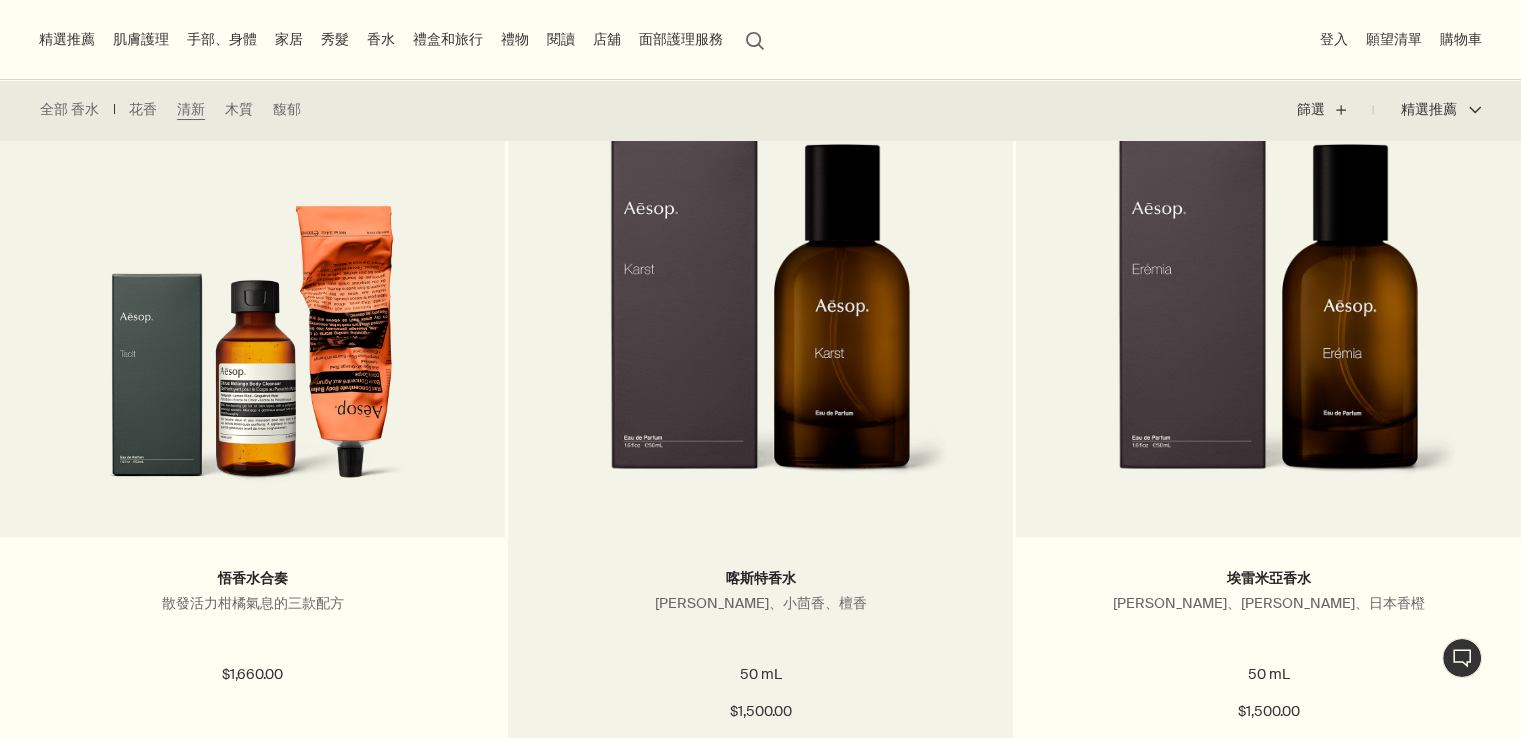 click at bounding box center (760, 322) 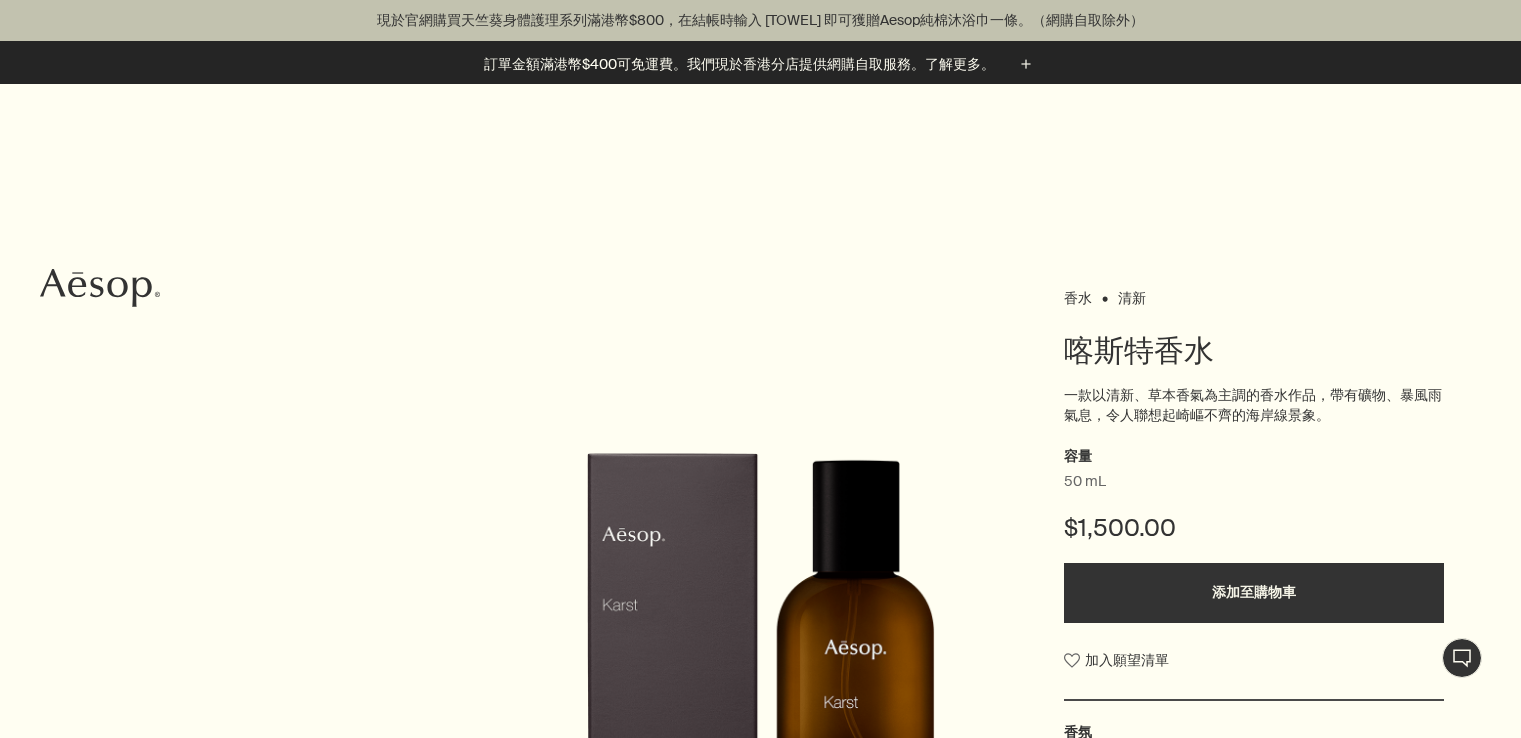 scroll, scrollTop: 227, scrollLeft: 0, axis: vertical 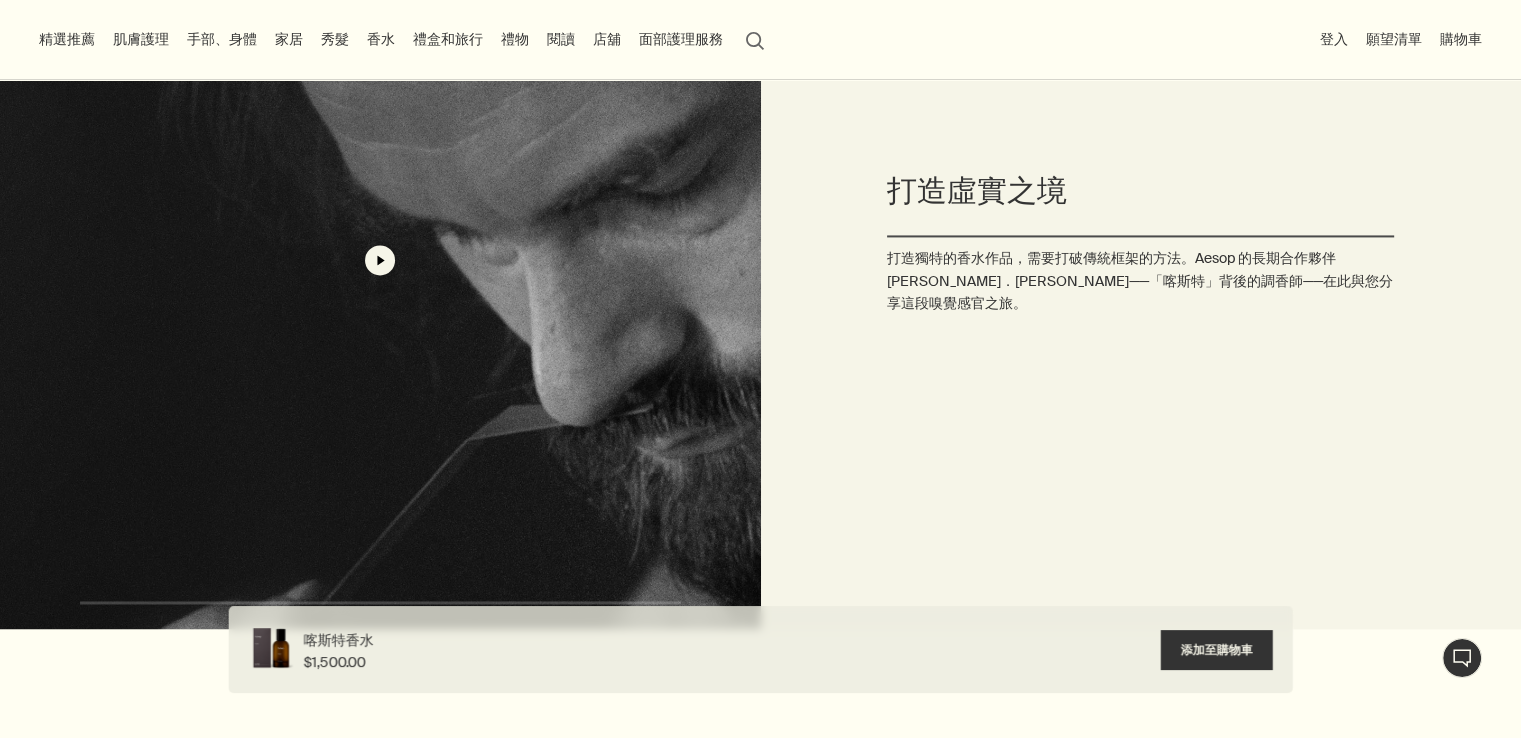 click on "play" at bounding box center [380, 260] 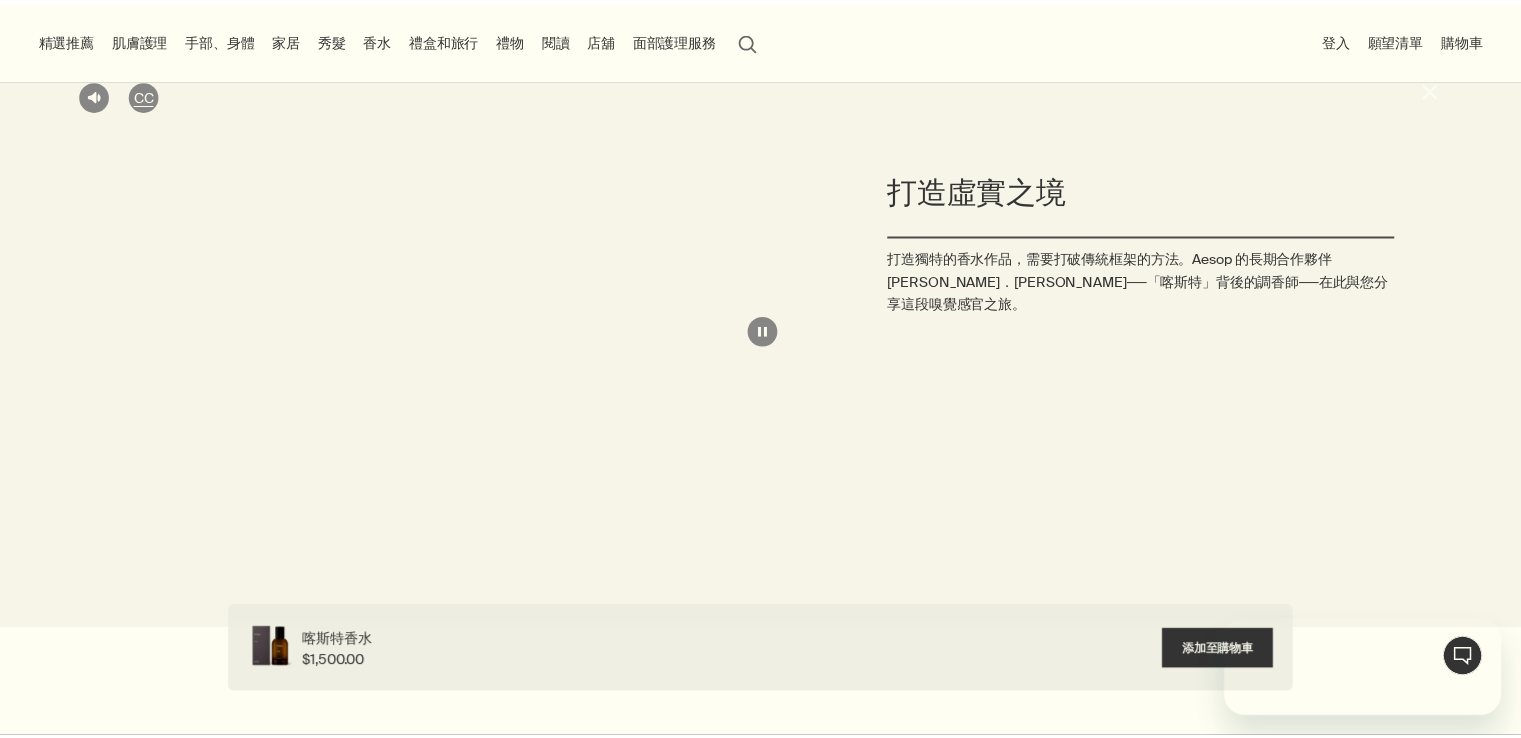 scroll, scrollTop: 0, scrollLeft: 0, axis: both 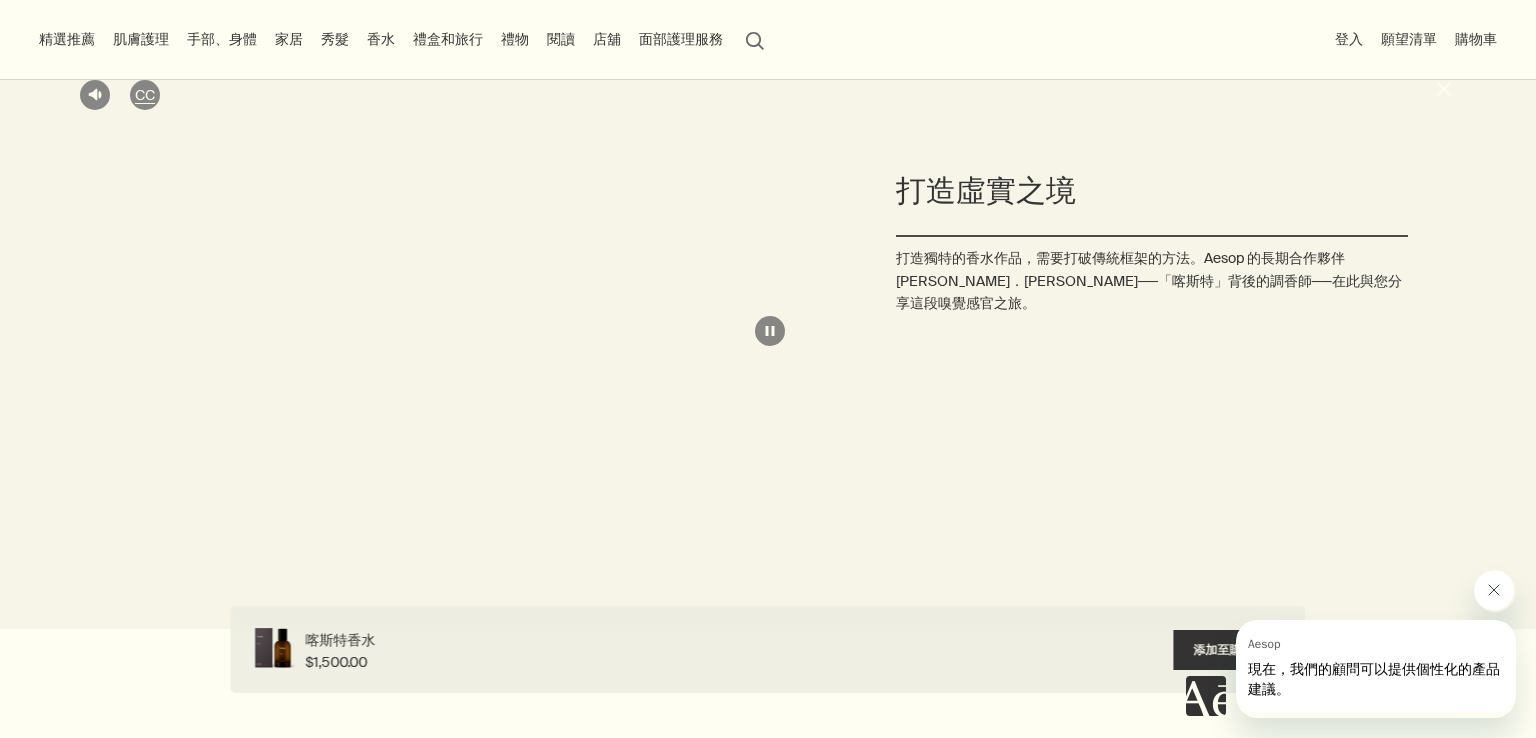 click 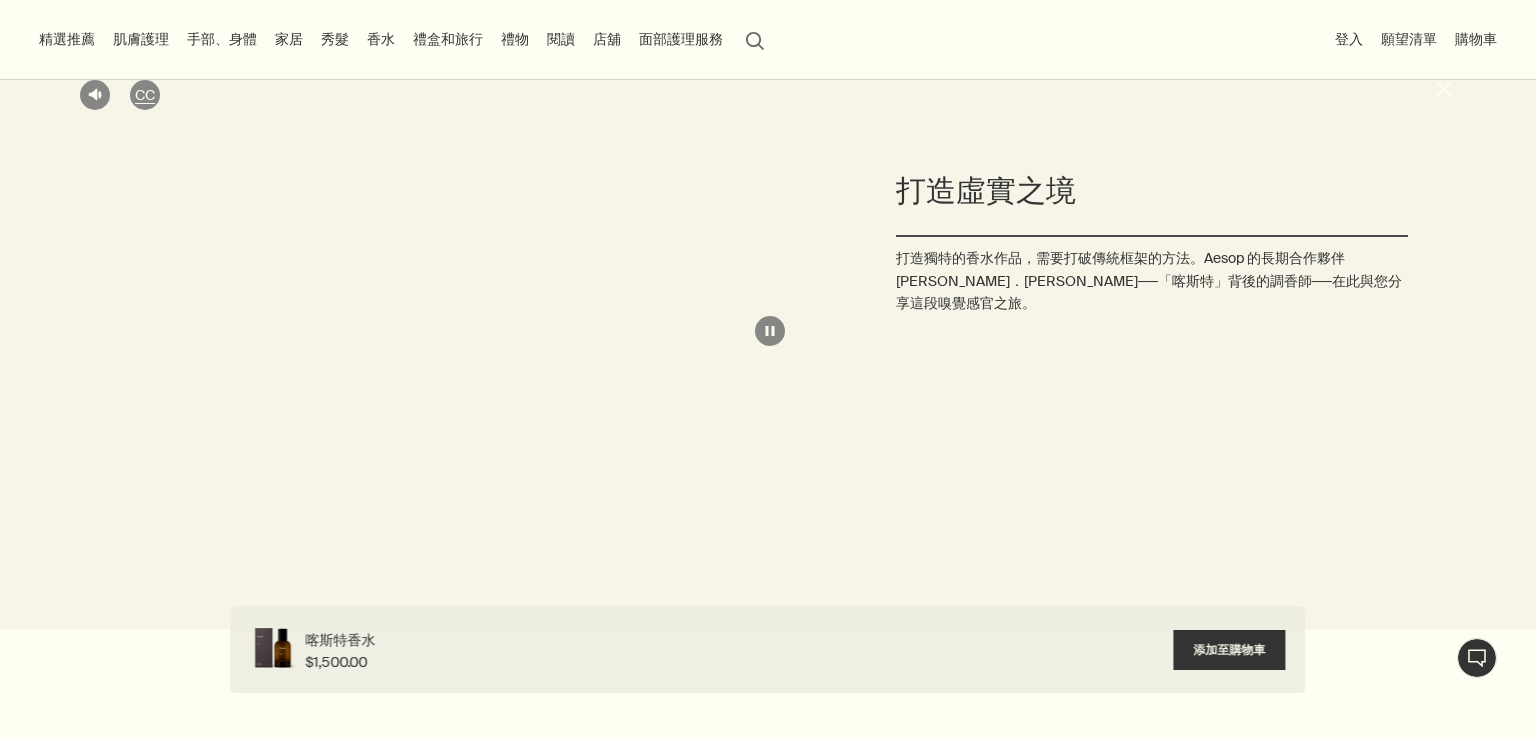 click on "unmuted CC close pause" at bounding box center [768, 369] 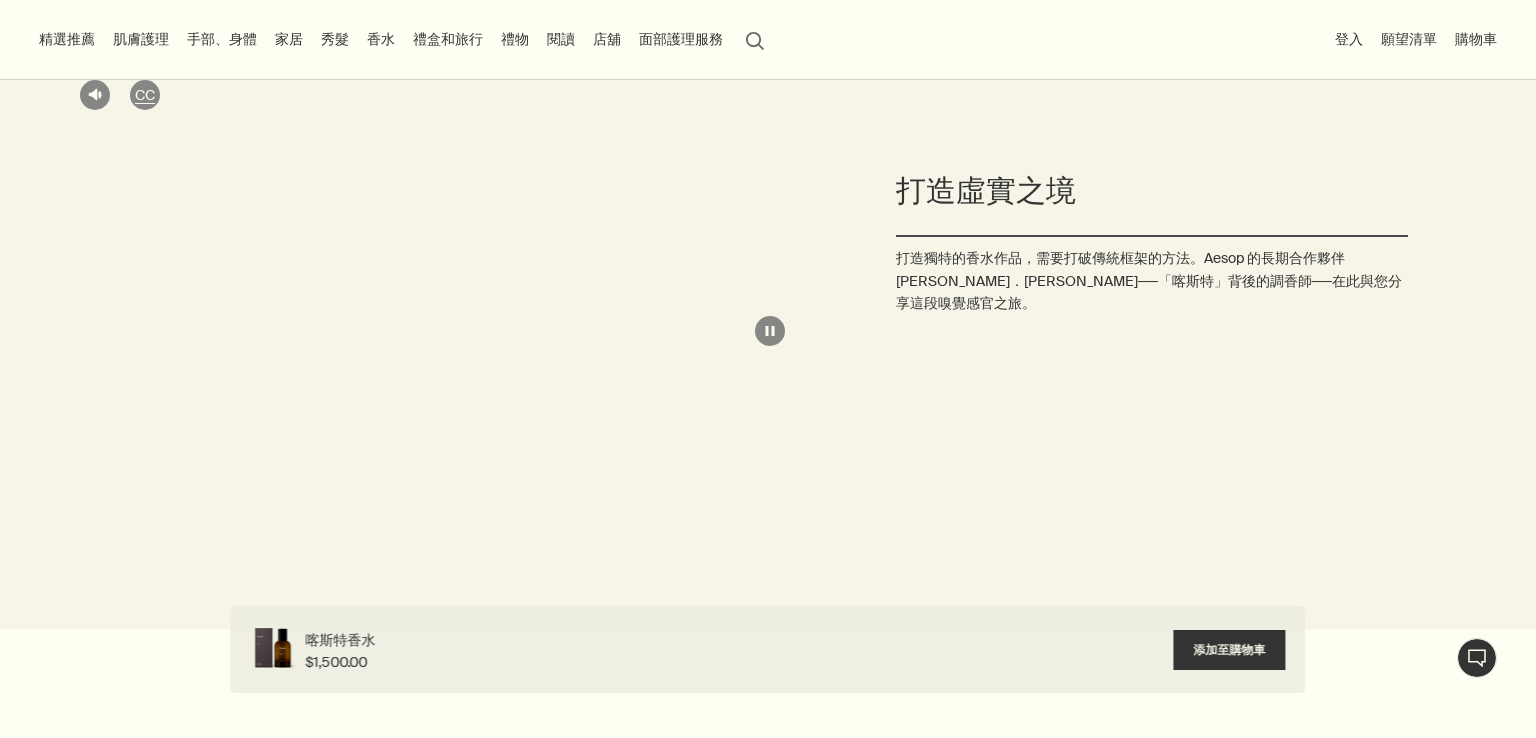 click on "close" at bounding box center (1446, 92) 